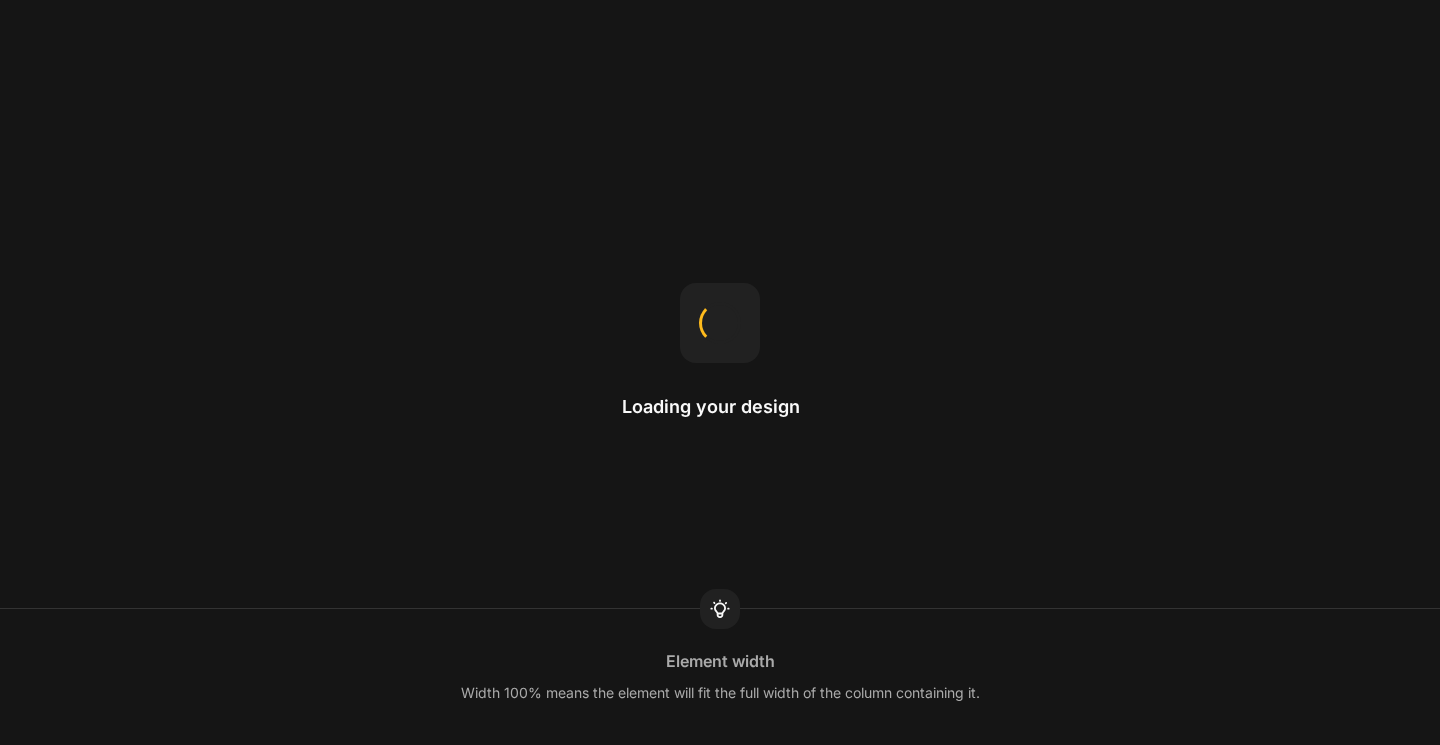 scroll, scrollTop: 0, scrollLeft: 0, axis: both 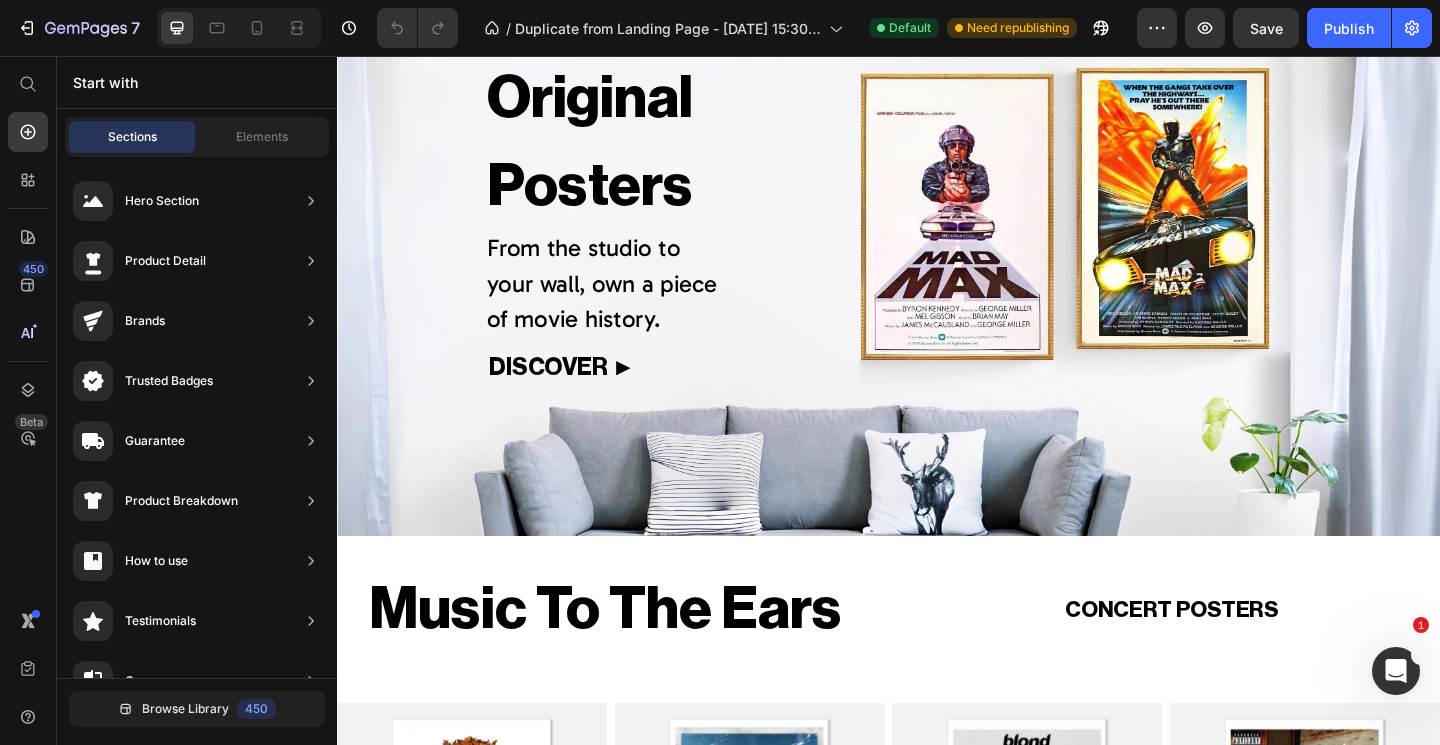 click on "From the studio to your wall, own a piece of movie history." at bounding box center [630, 303] 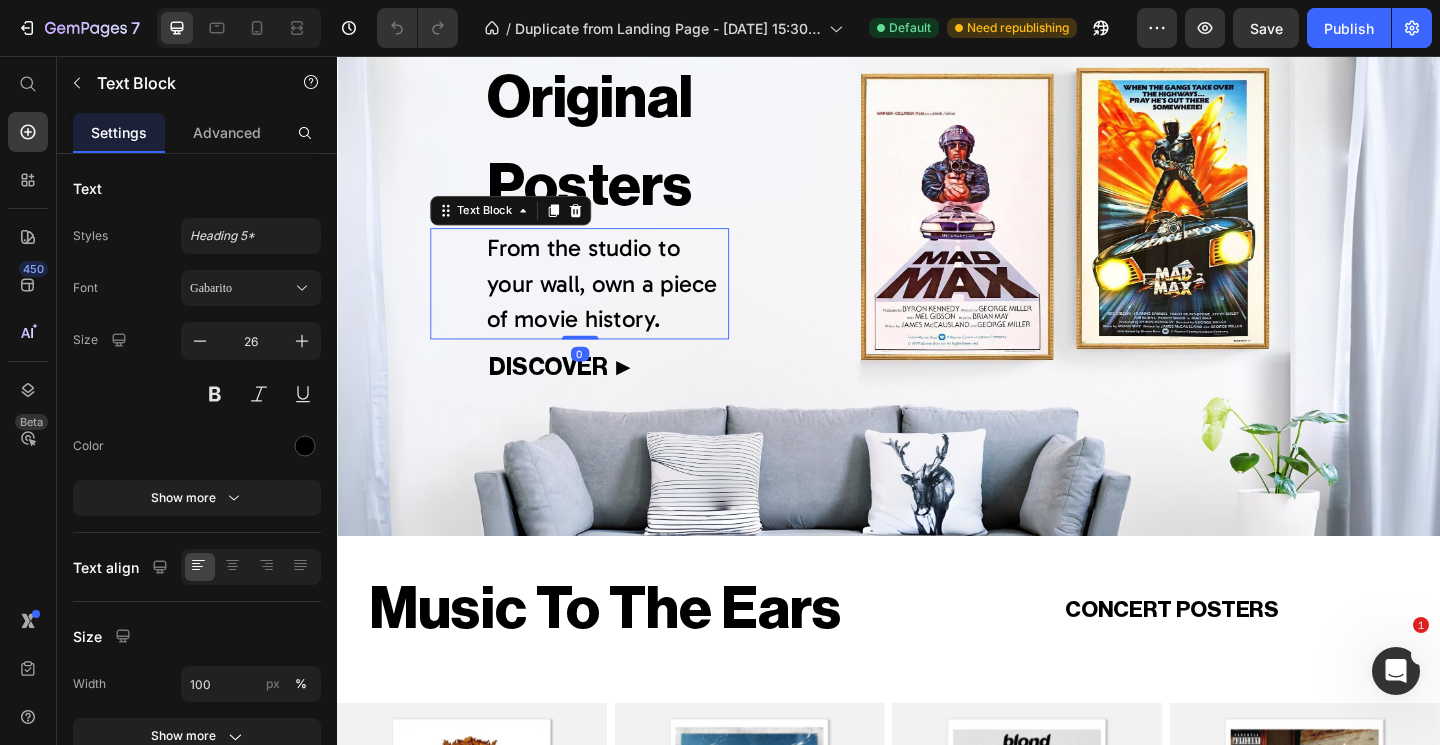 click on "From the studio to your wall, own a piece of movie history." at bounding box center [630, 303] 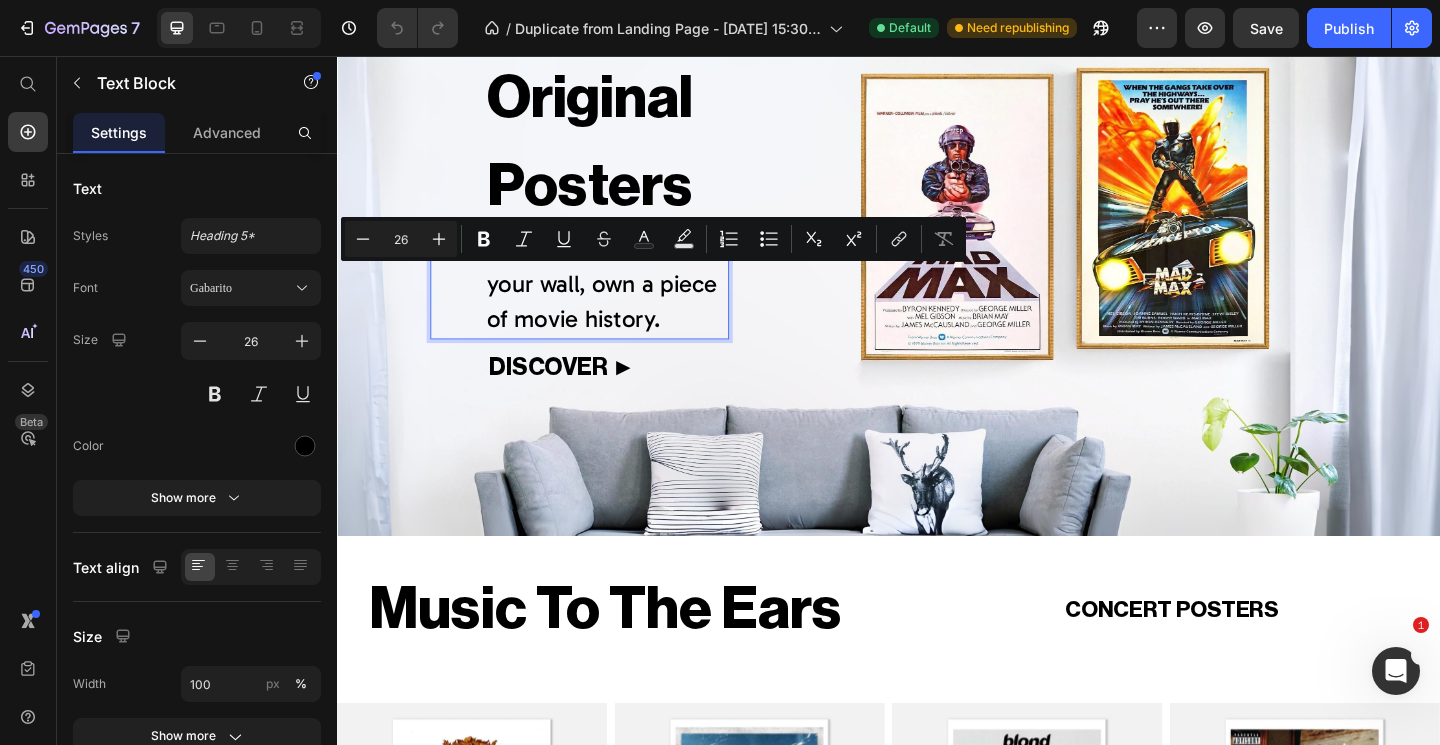 click on "From the studio to your wall, own a piece of movie history." at bounding box center (630, 303) 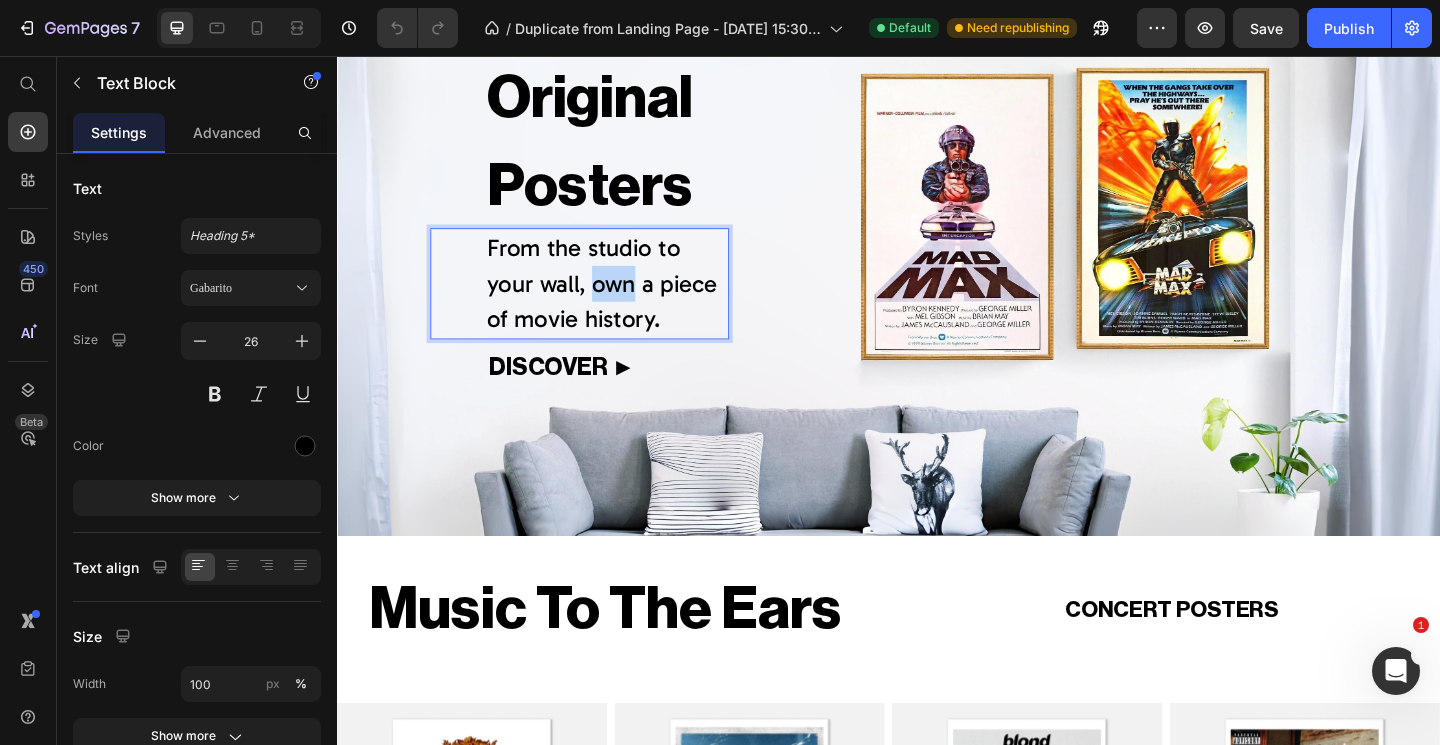 click on "From the studio to your wall, own a piece of movie history." at bounding box center (630, 303) 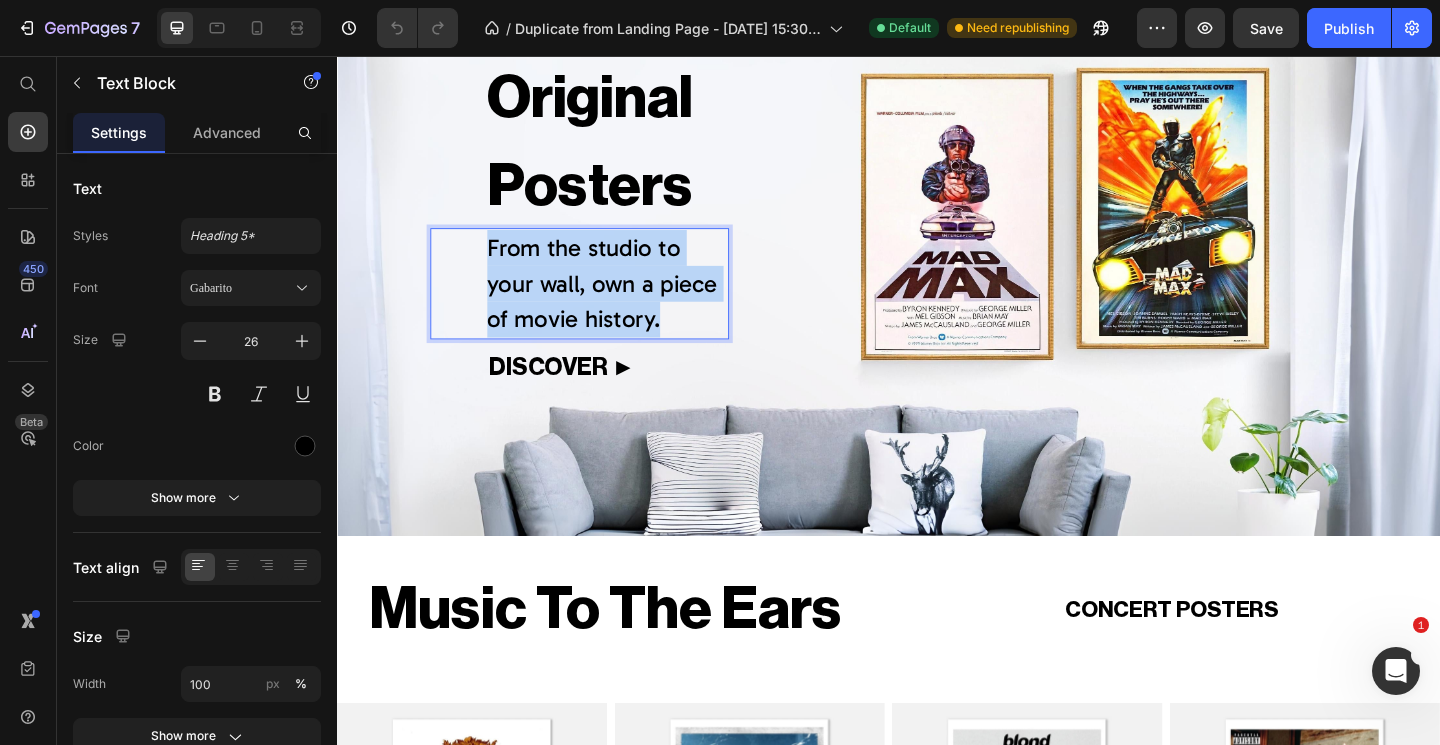 click on "From the studio to your wall, own a piece of movie history." at bounding box center (630, 303) 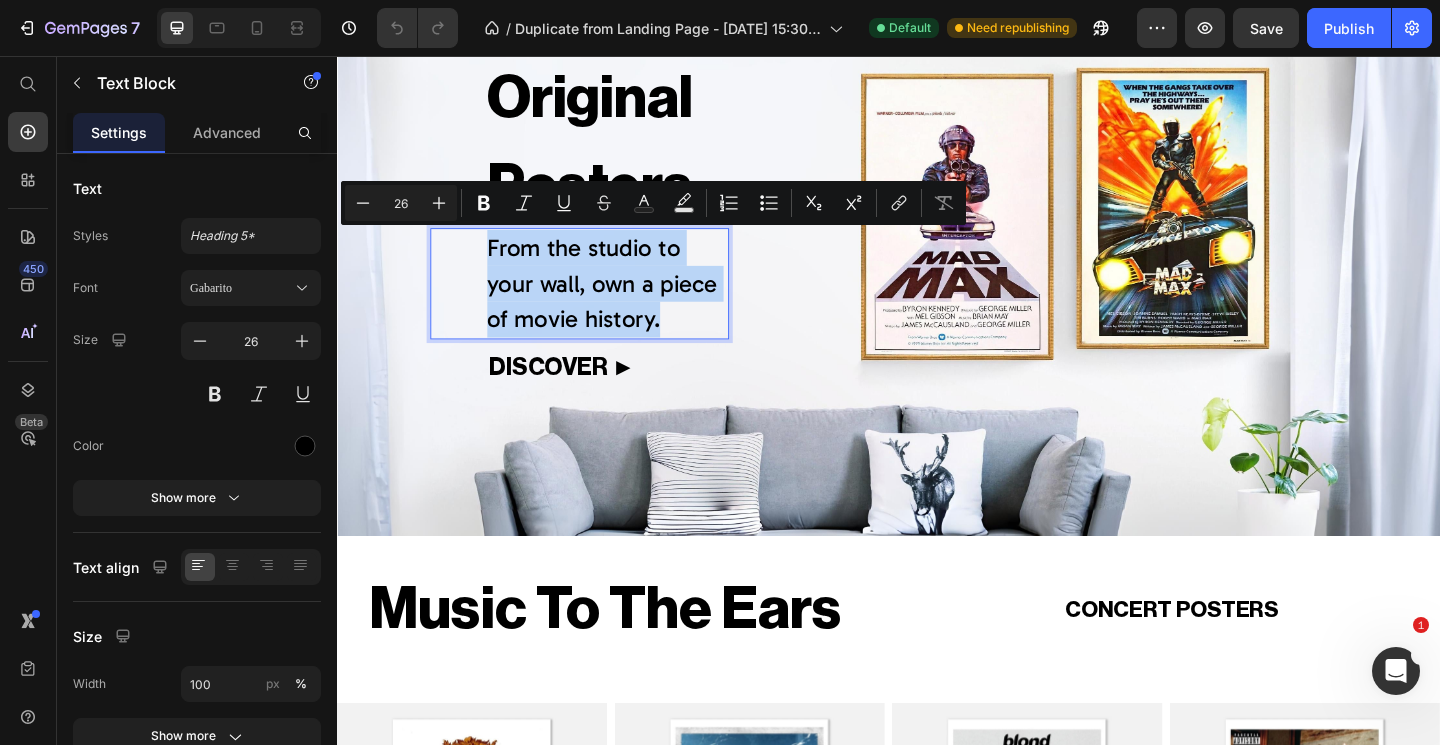 click on "From the studio to your wall, own a piece of movie history." at bounding box center (630, 303) 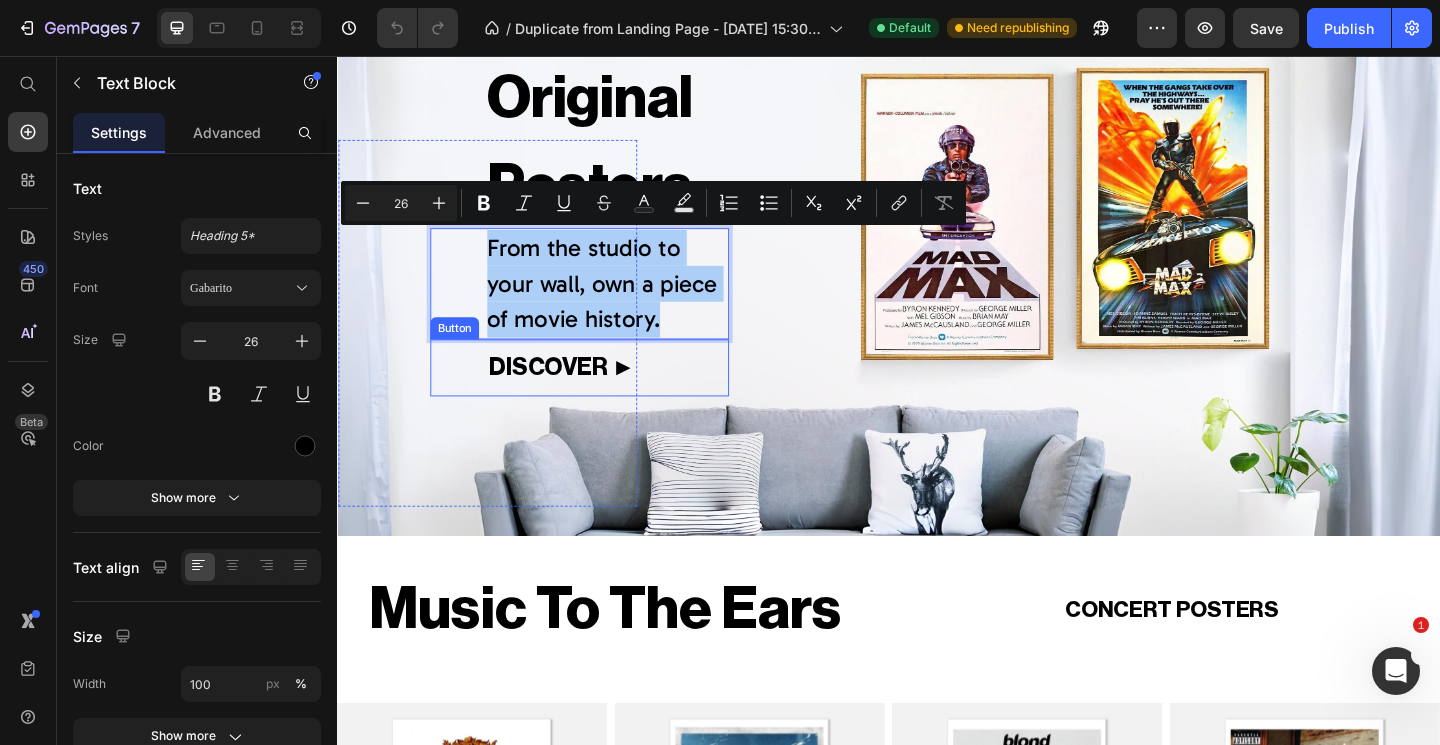 click on "DISCOVER ►" at bounding box center [581, 395] 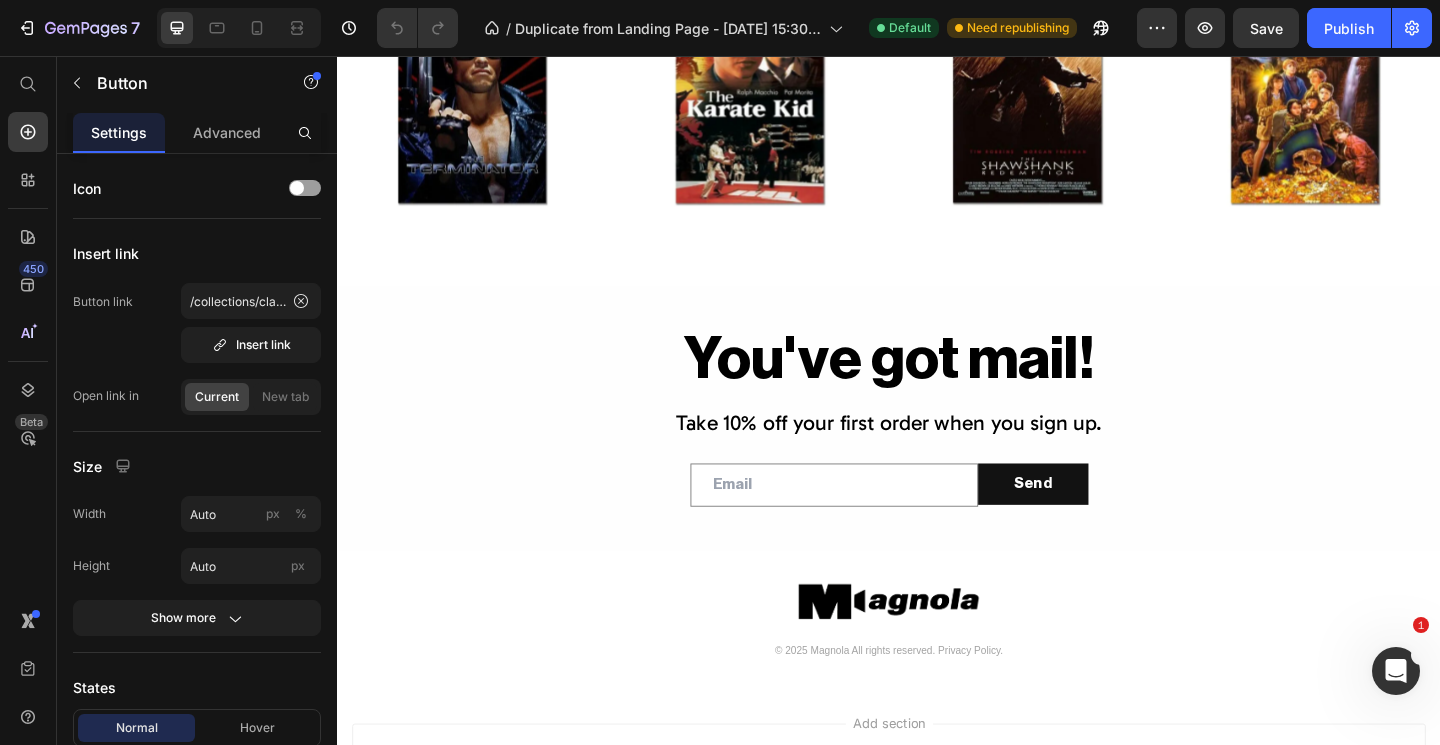 scroll, scrollTop: 1882, scrollLeft: 0, axis: vertical 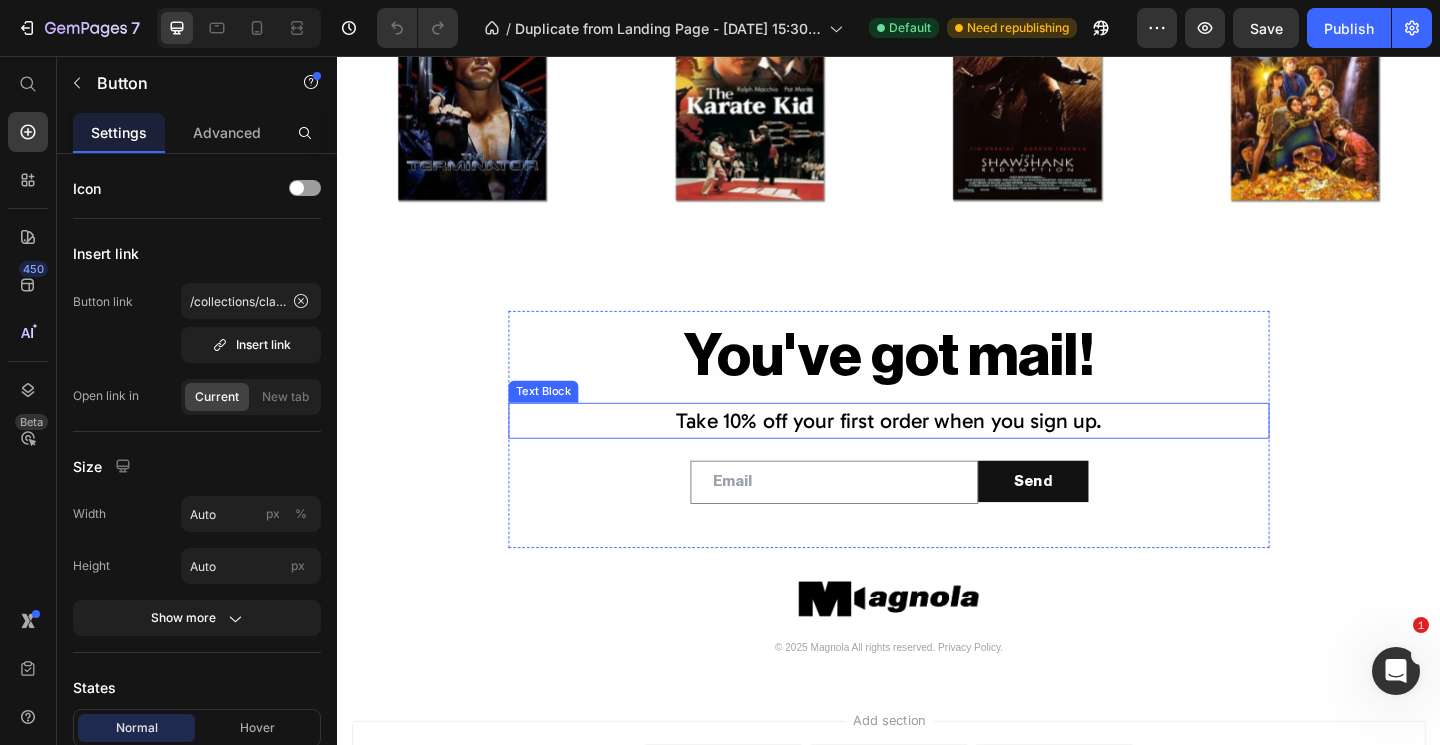 click on "Take 10% off your first order when you sign up." at bounding box center (937, 452) 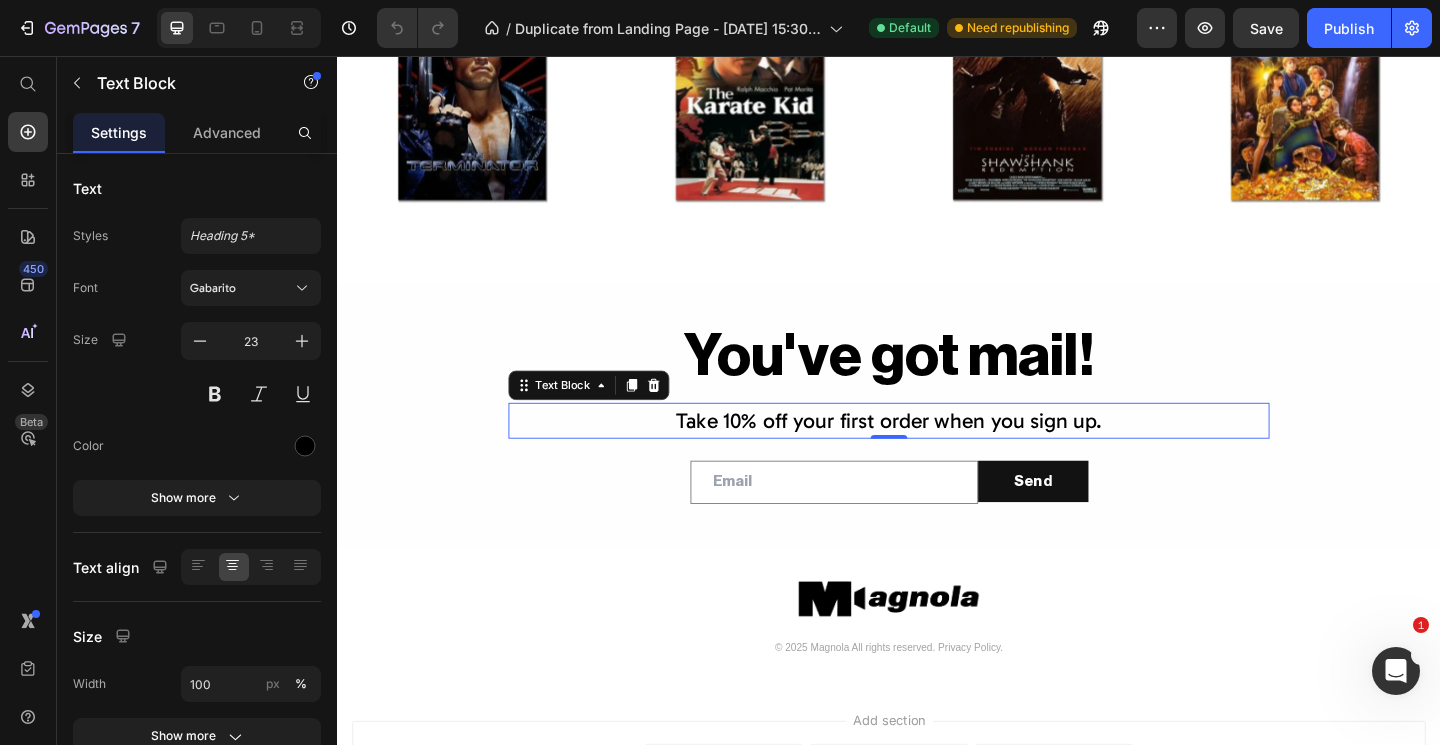 click on "Take 10% off your first order when you sign up." at bounding box center [937, 452] 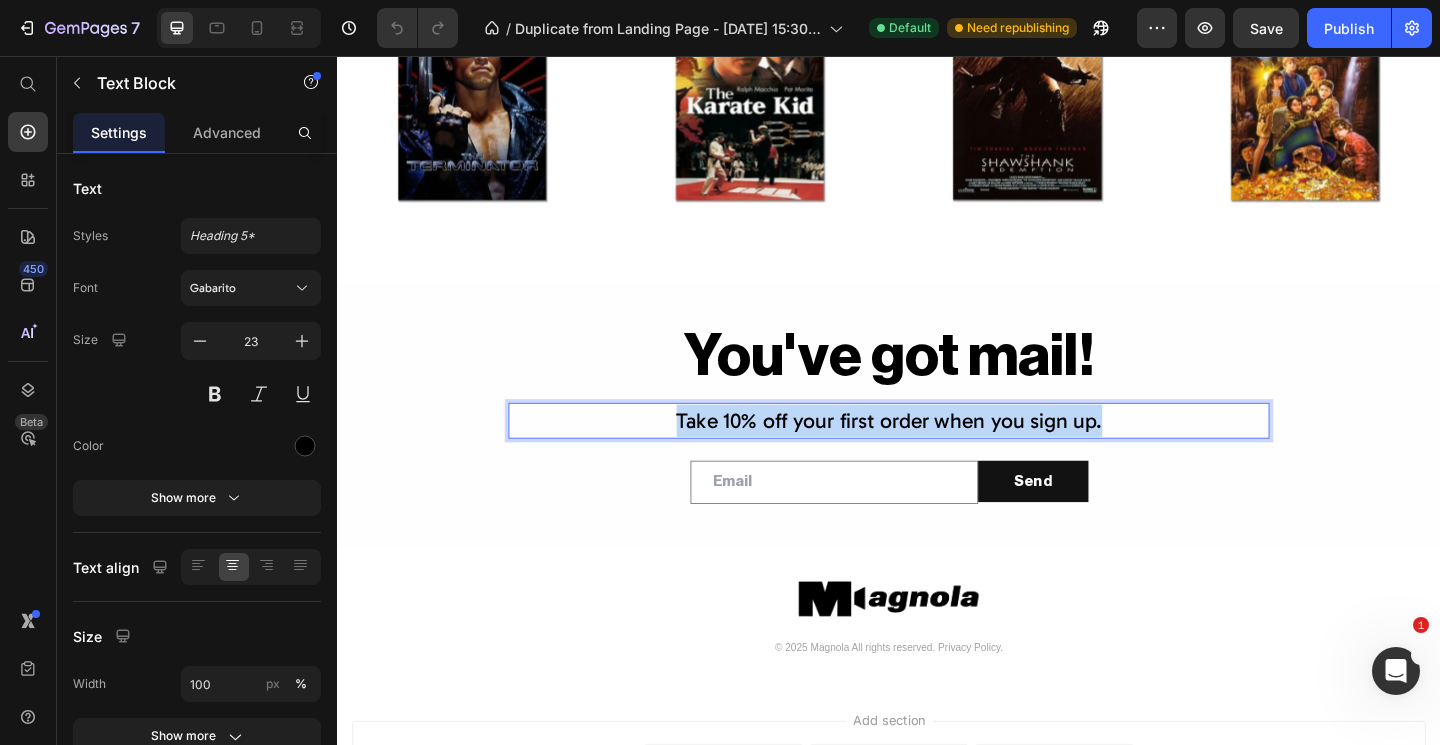 click on "Take 10% off your first order when you sign up." at bounding box center (937, 452) 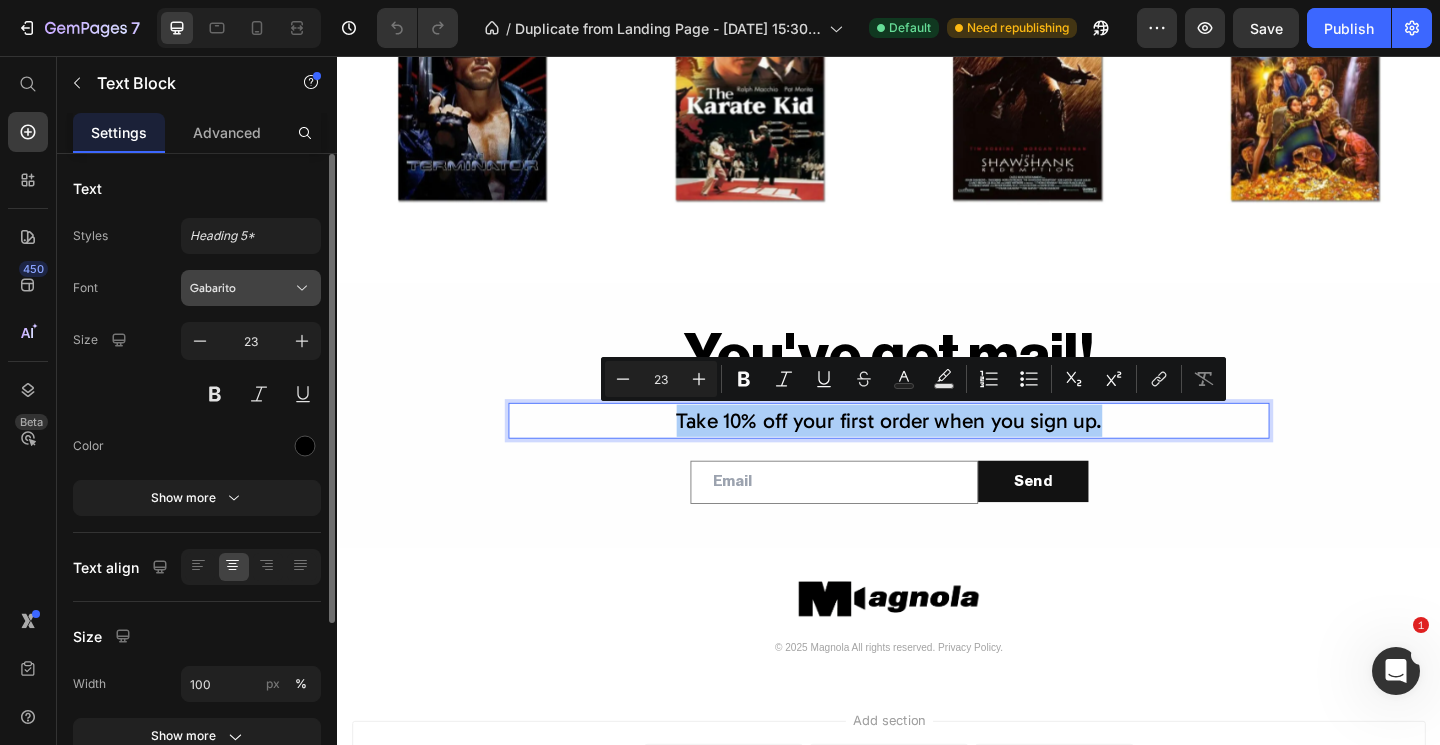 click on "Gabarito" at bounding box center [251, 288] 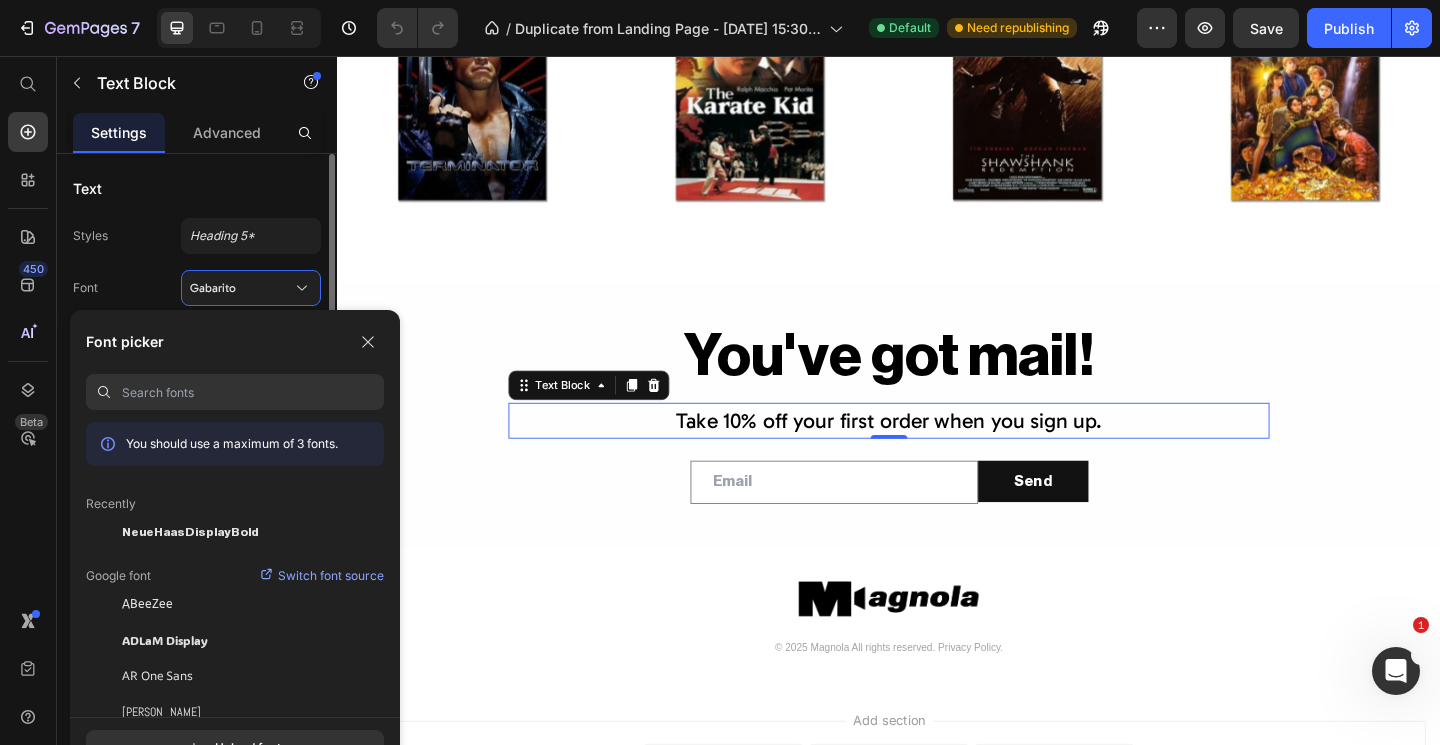 drag, startPoint x: 237, startPoint y: 284, endPoint x: 179, endPoint y: 284, distance: 58 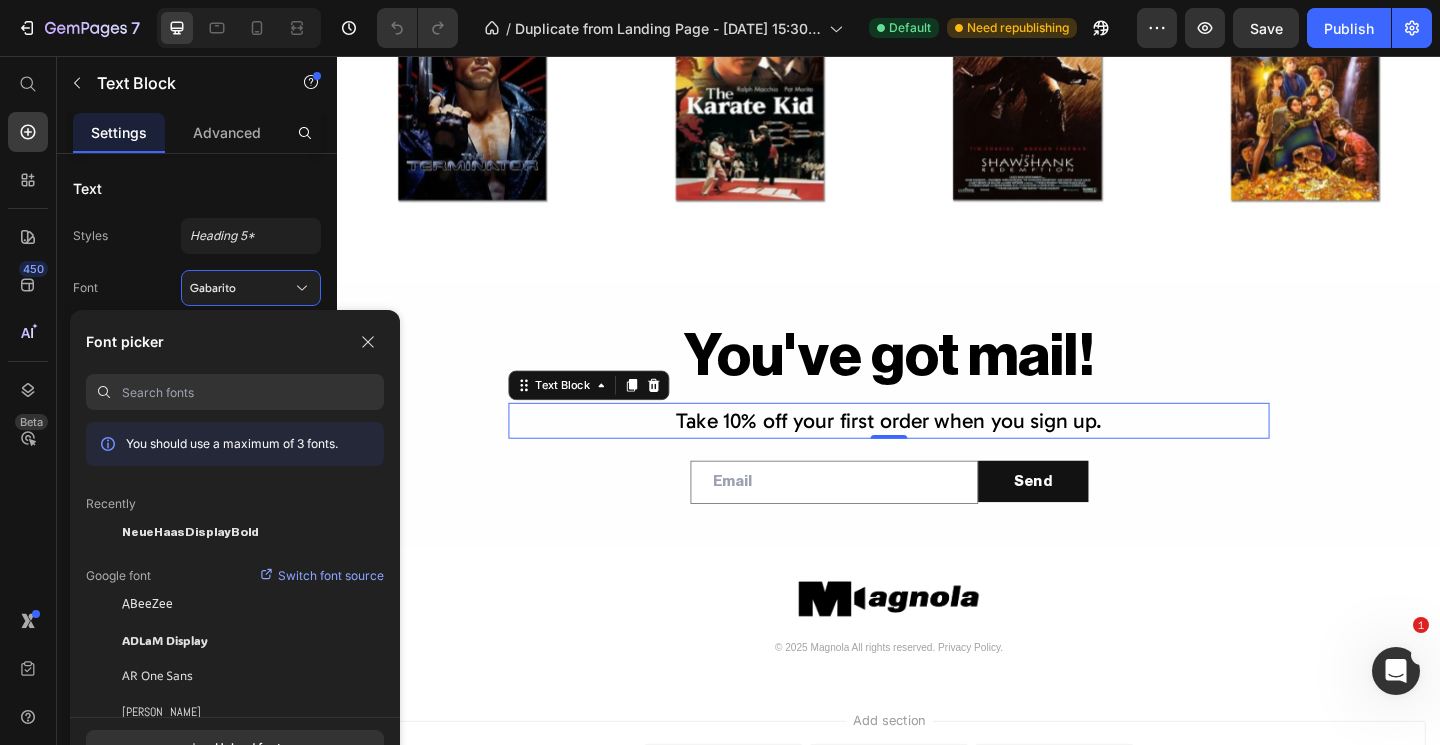 type 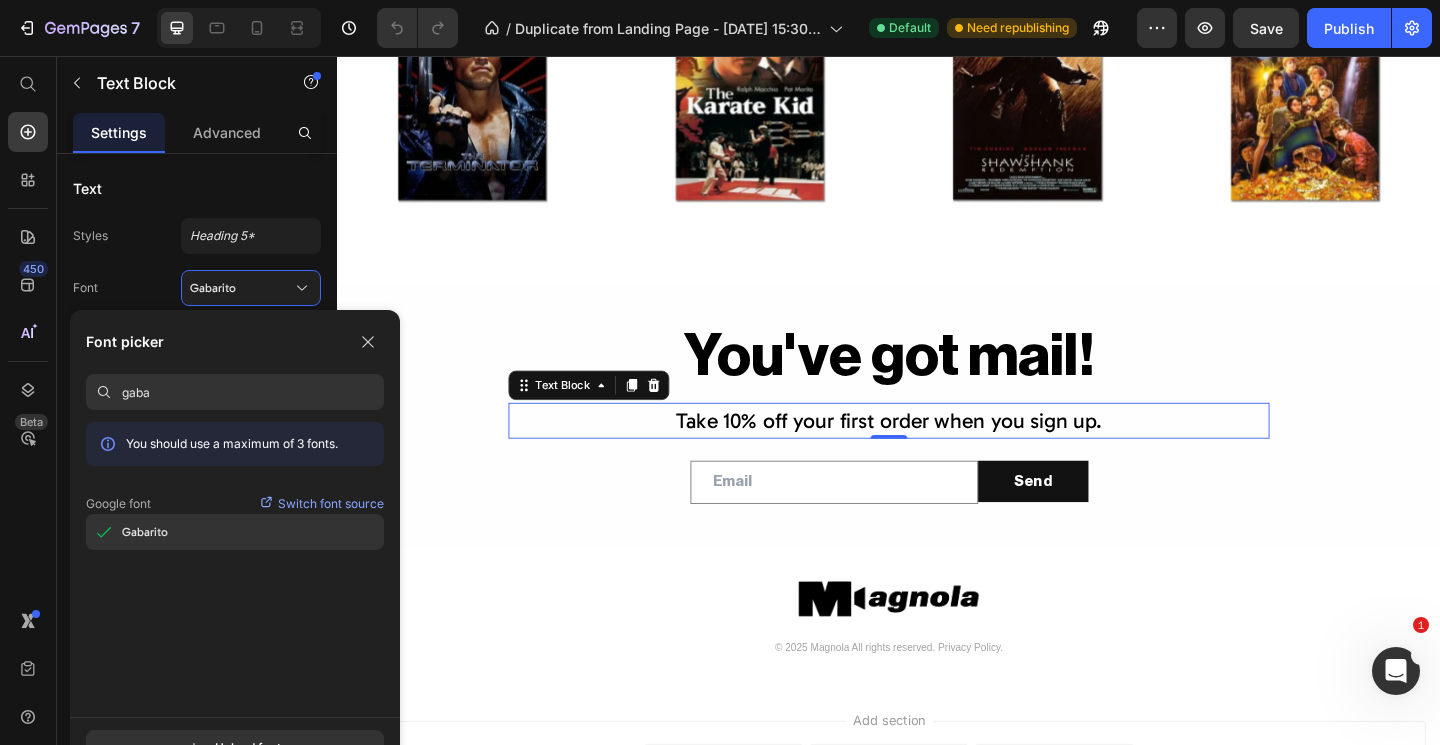 type on "gaba" 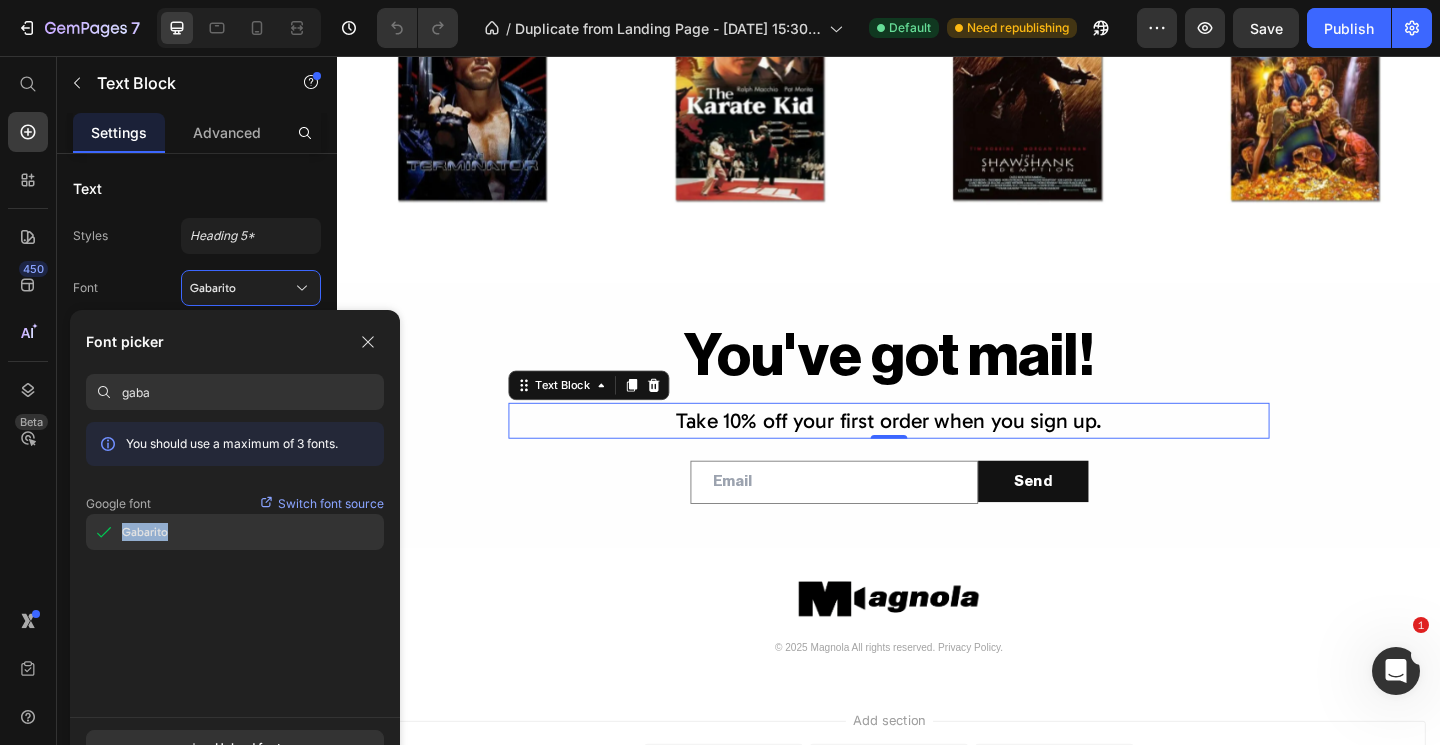 drag, startPoint x: 176, startPoint y: 529, endPoint x: 120, endPoint y: 529, distance: 56 